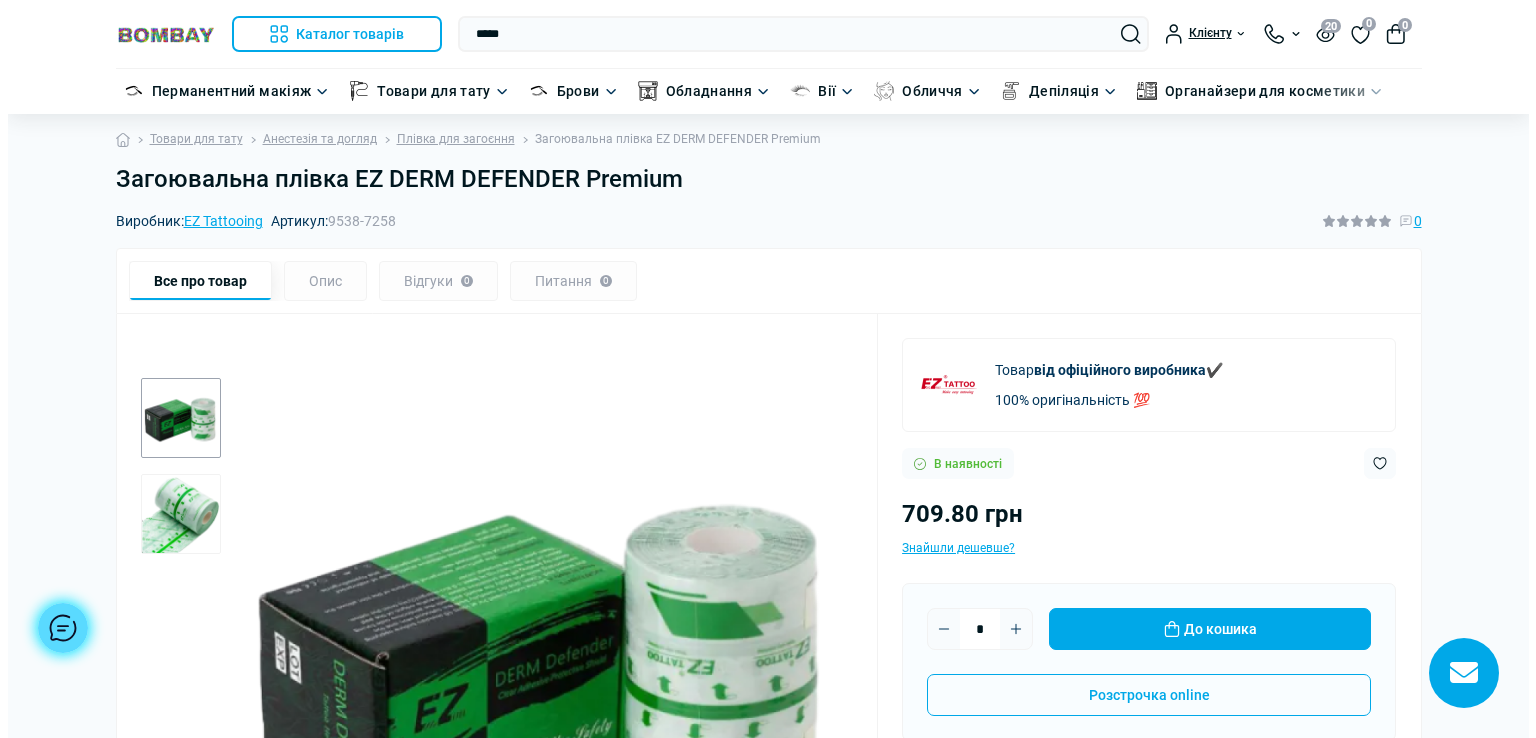 scroll, scrollTop: 0, scrollLeft: 0, axis: both 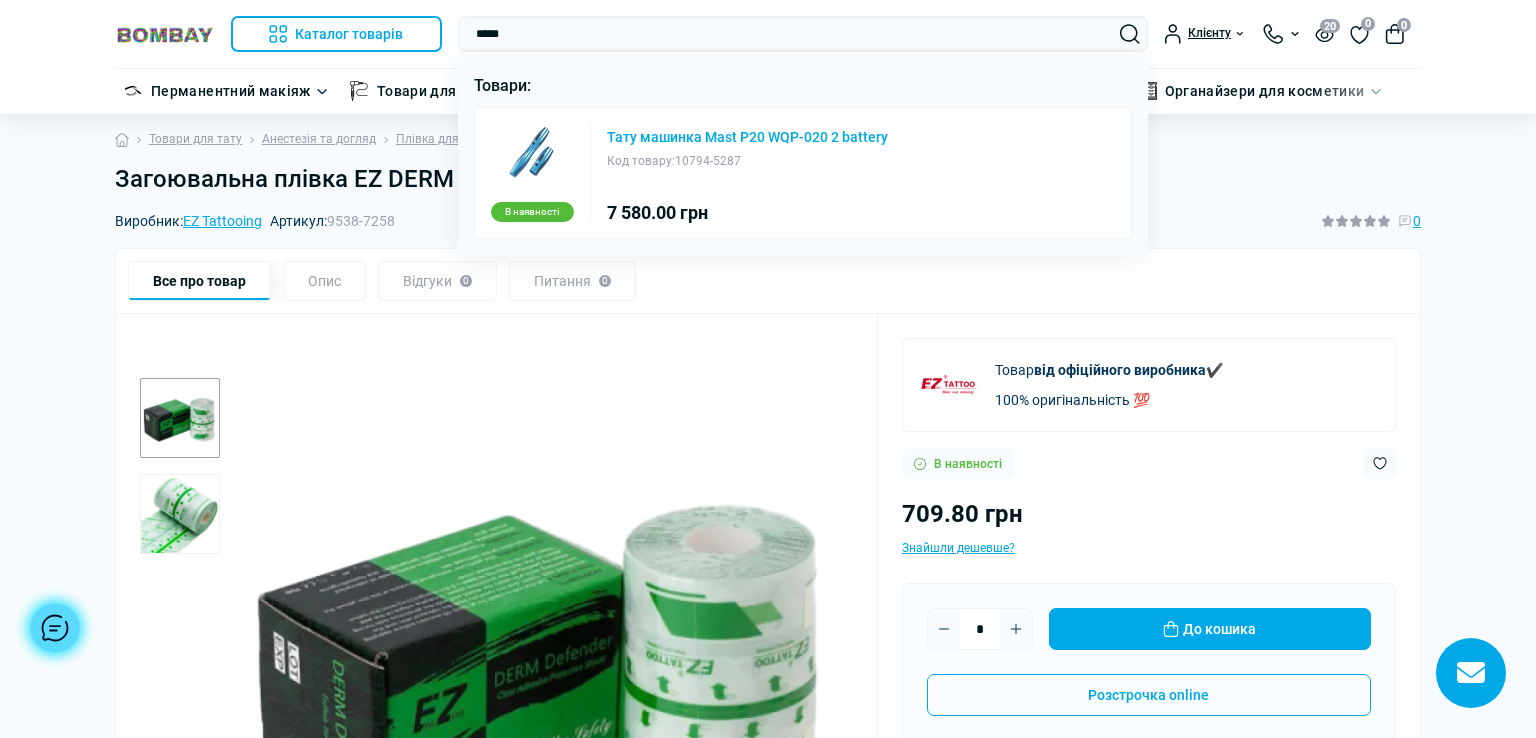 type on "*****" 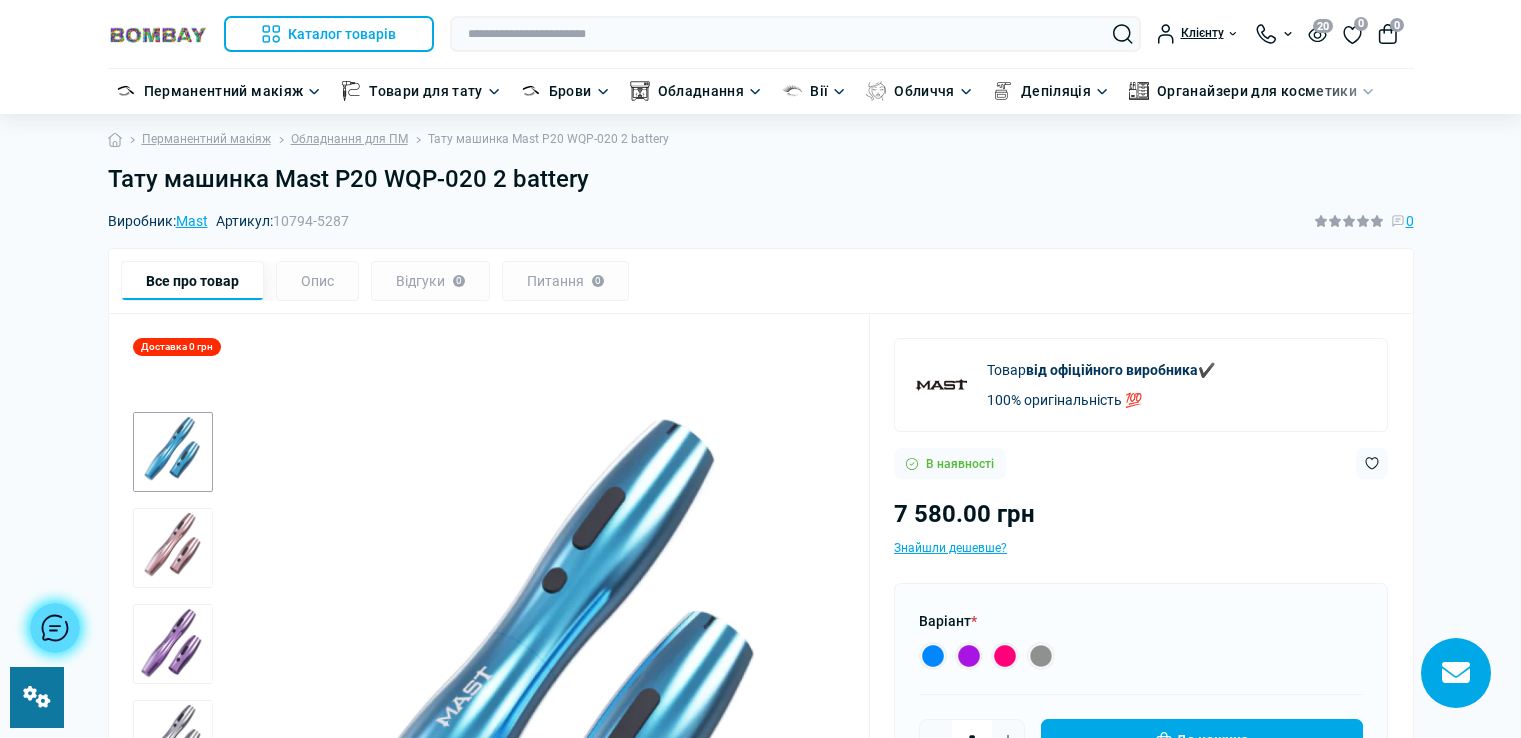 scroll, scrollTop: 0, scrollLeft: 0, axis: both 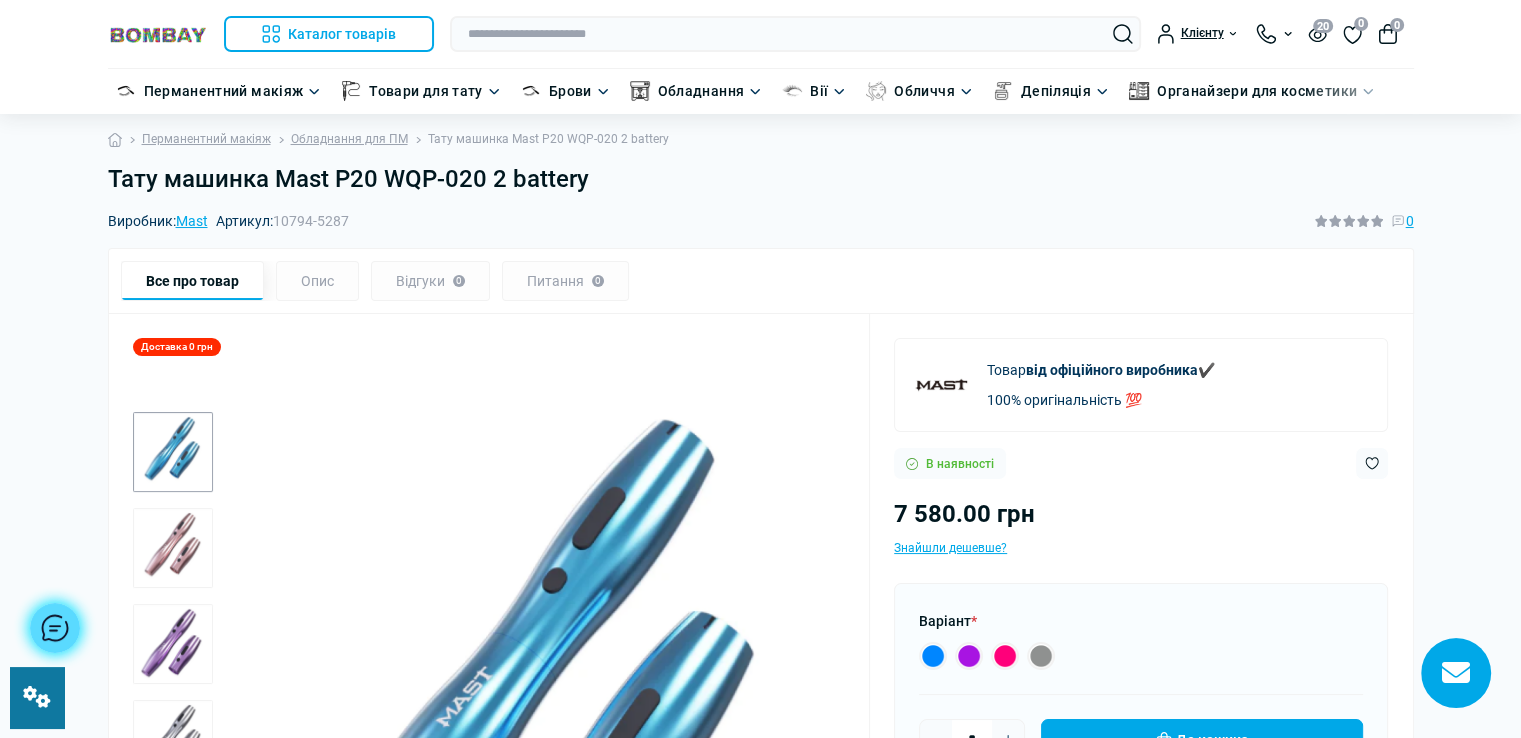 click at bounding box center (37, 697) 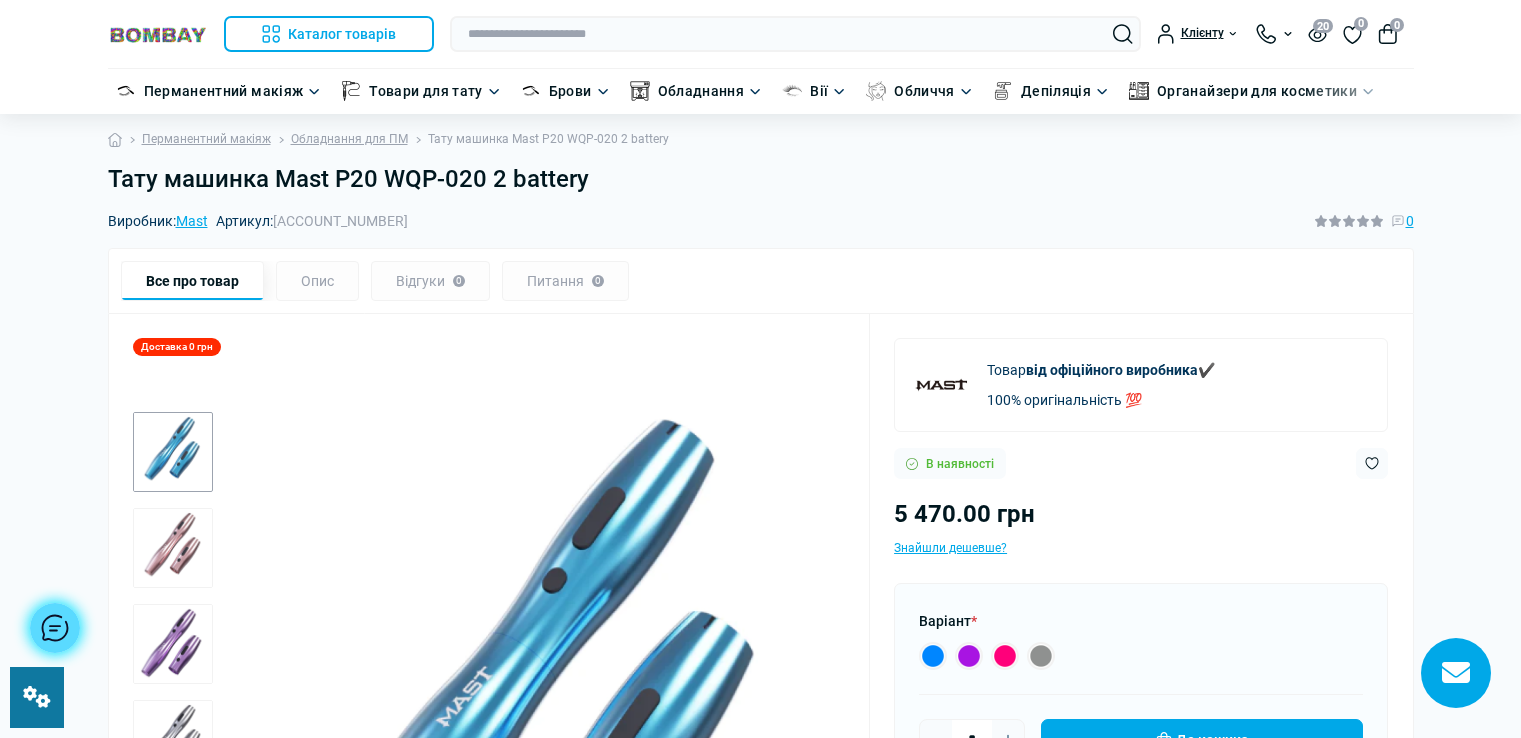 click at bounding box center (933, 656) 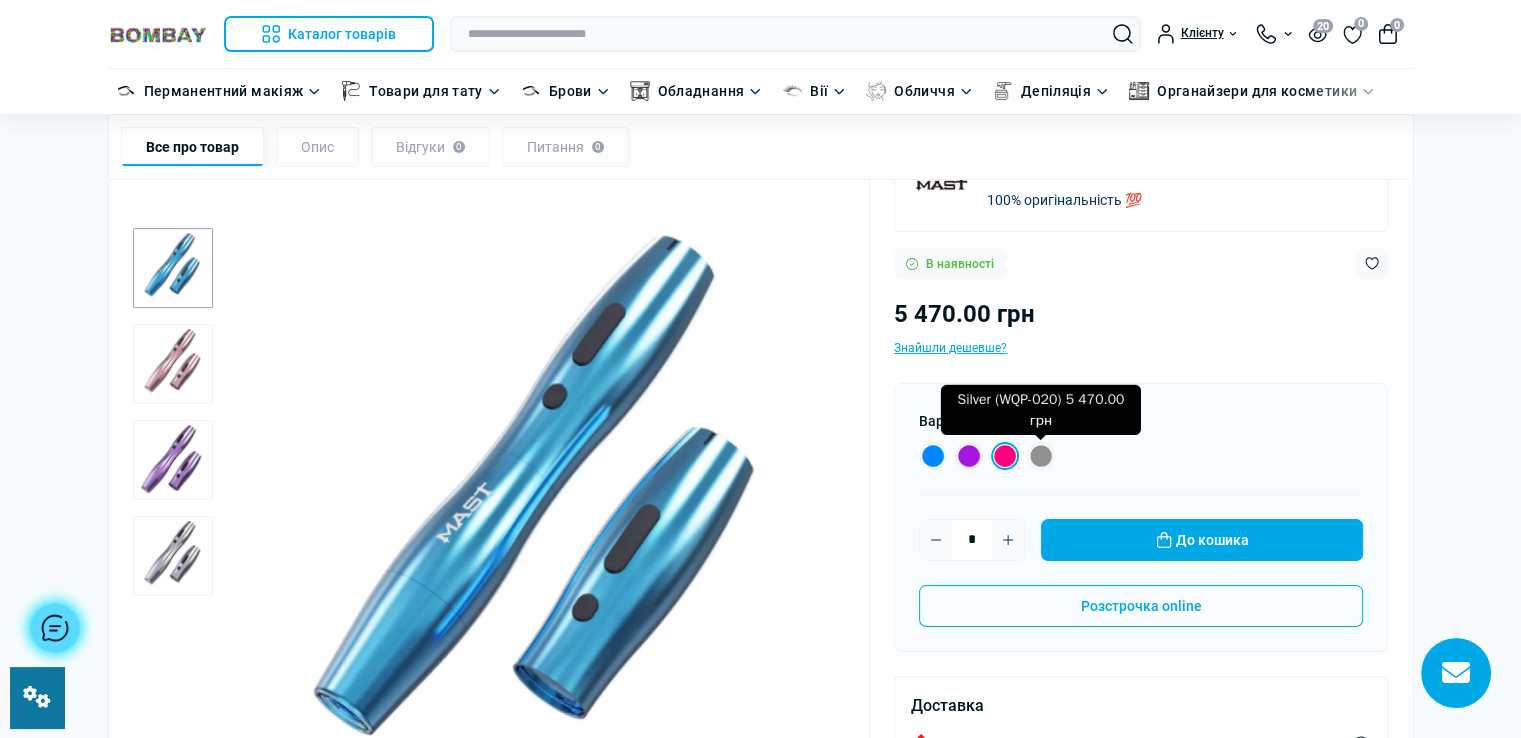 click at bounding box center (1041, 456) 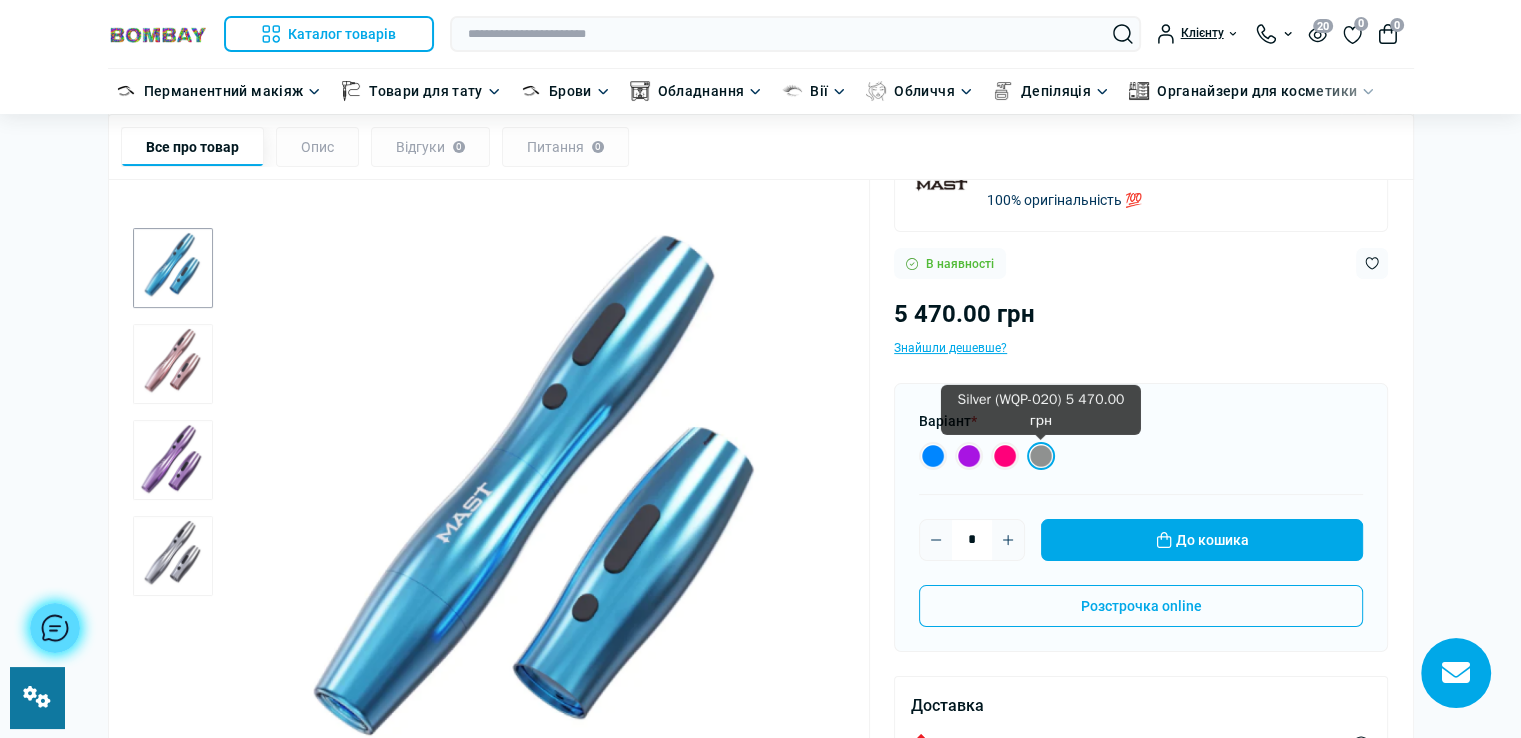 scroll, scrollTop: 200, scrollLeft: 0, axis: vertical 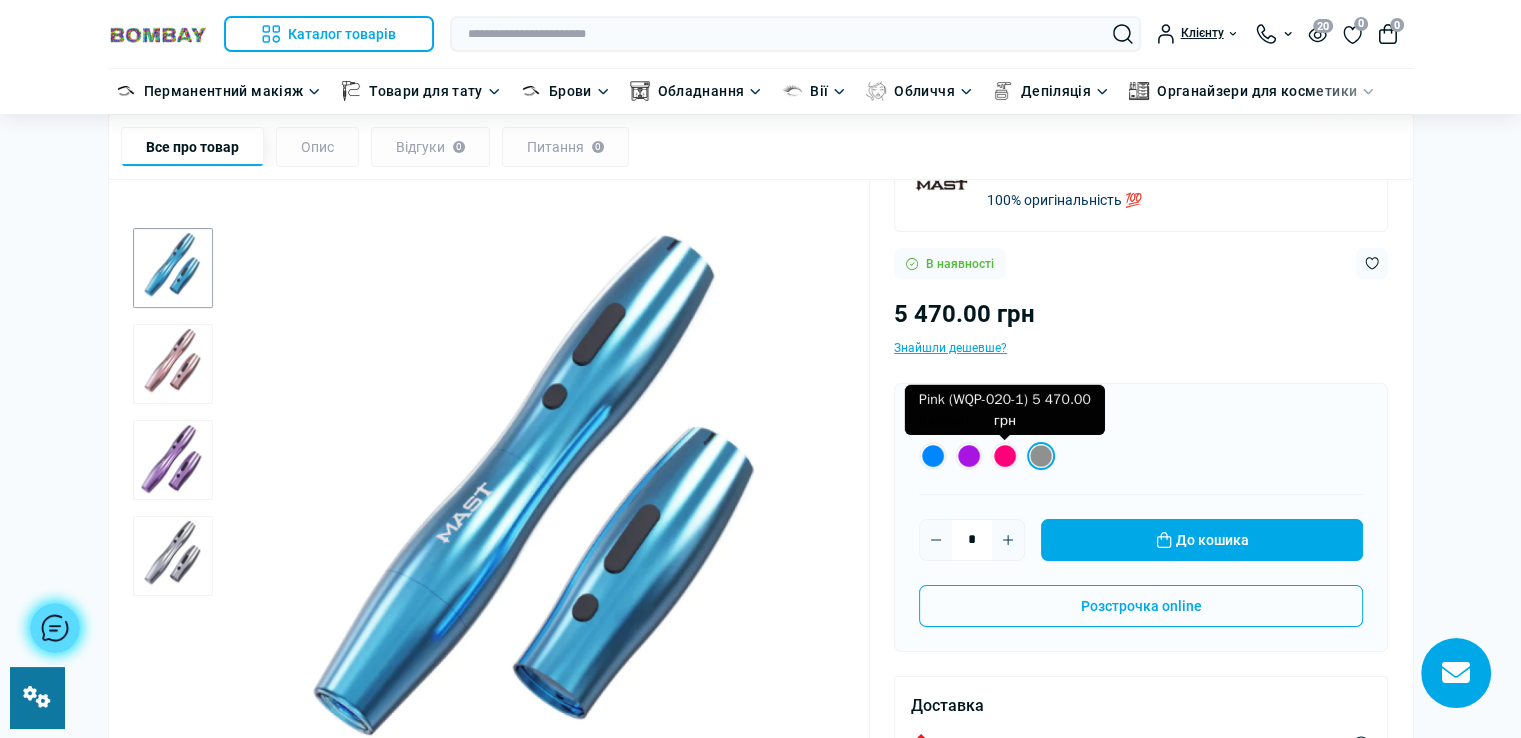 click at bounding box center (1005, 456) 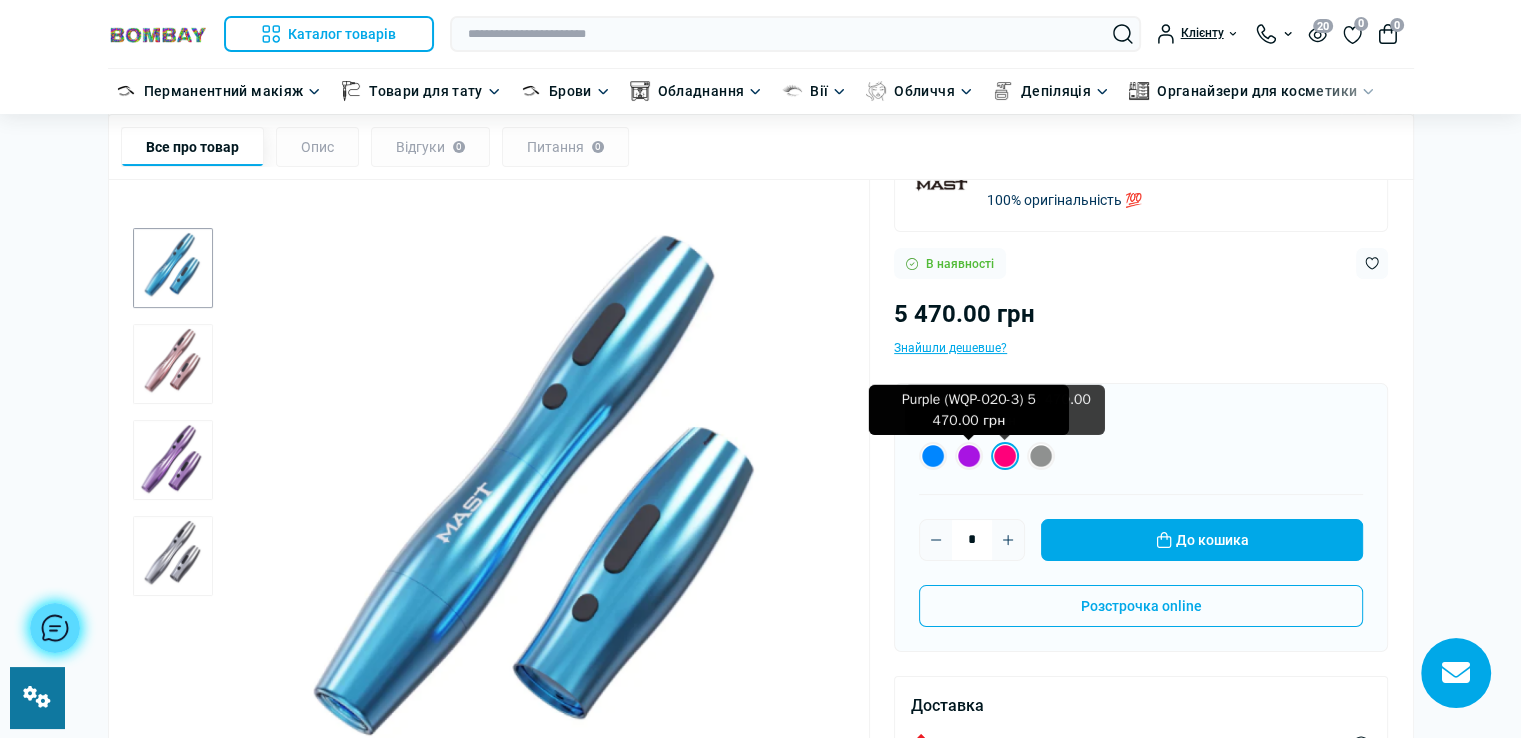 click at bounding box center [969, 456] 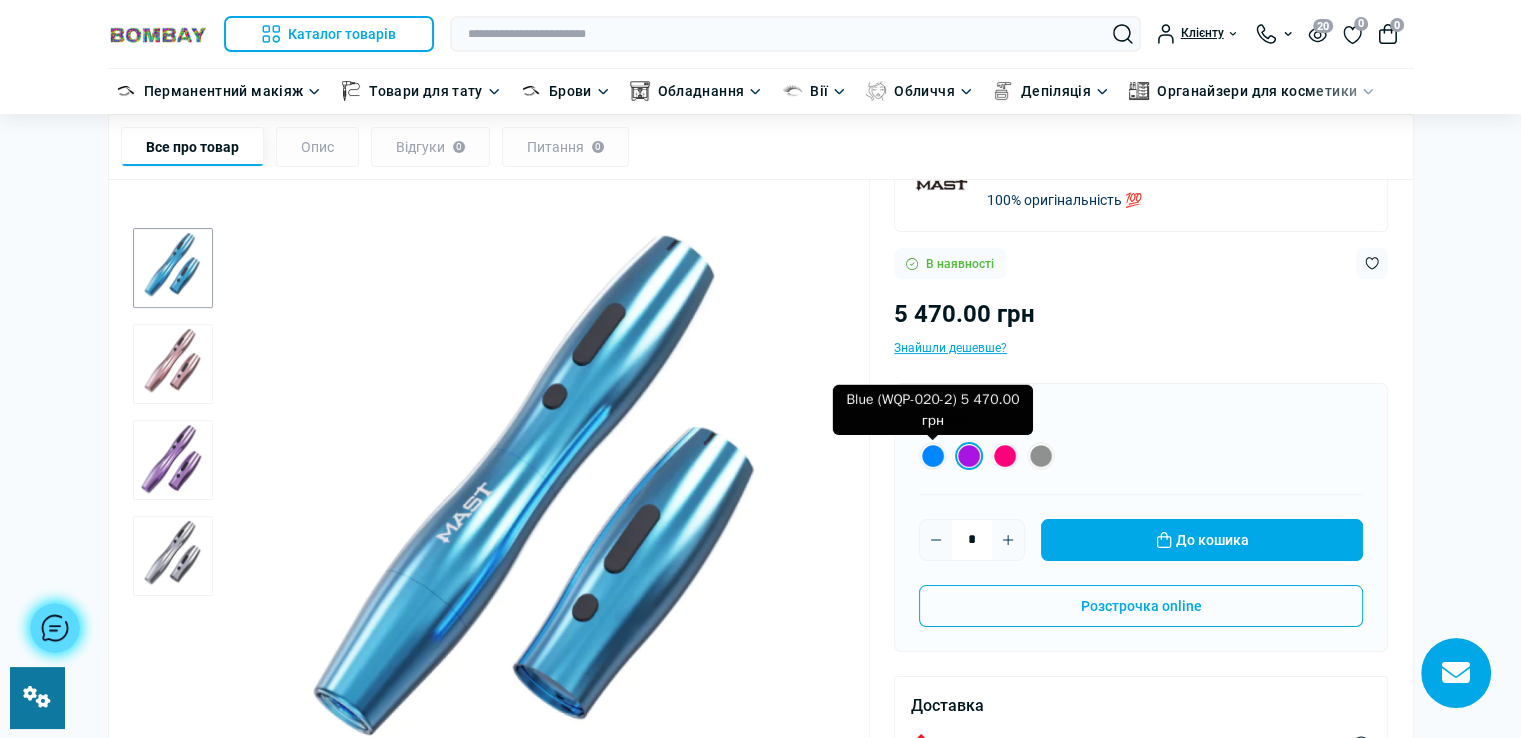 click at bounding box center (933, 456) 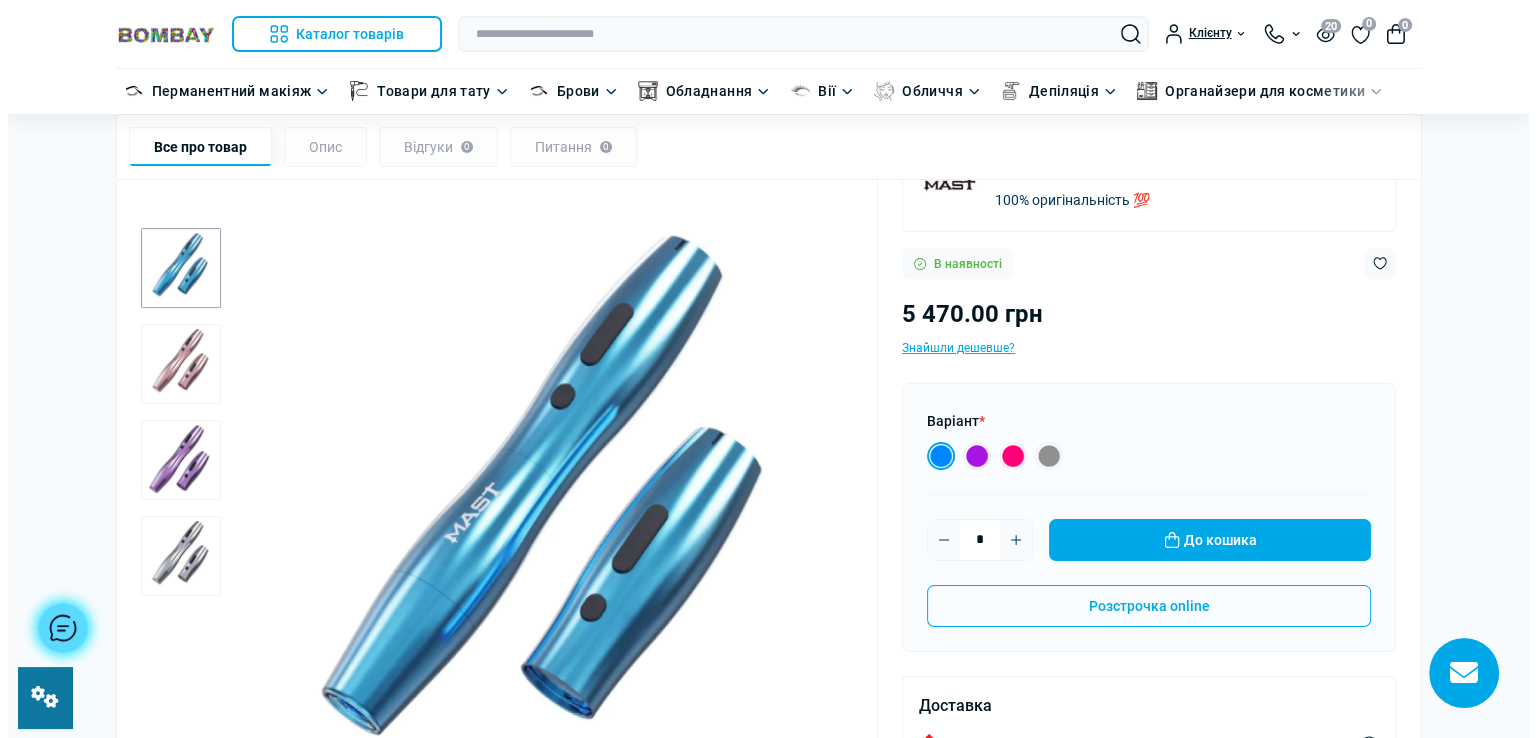 scroll, scrollTop: 0, scrollLeft: 0, axis: both 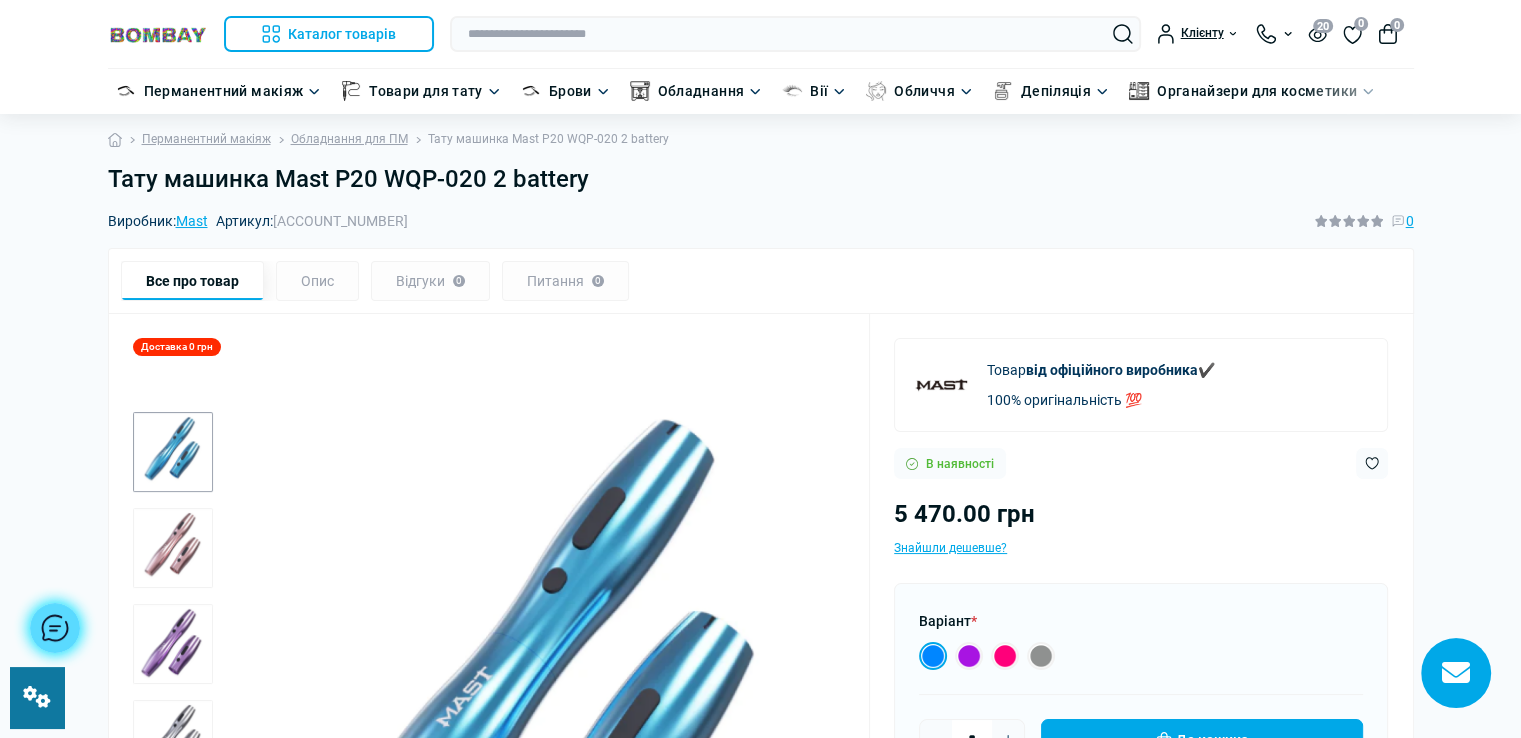 click on "Тату машинка Mast P20 WQP-020 2 battery" at bounding box center [761, 179] 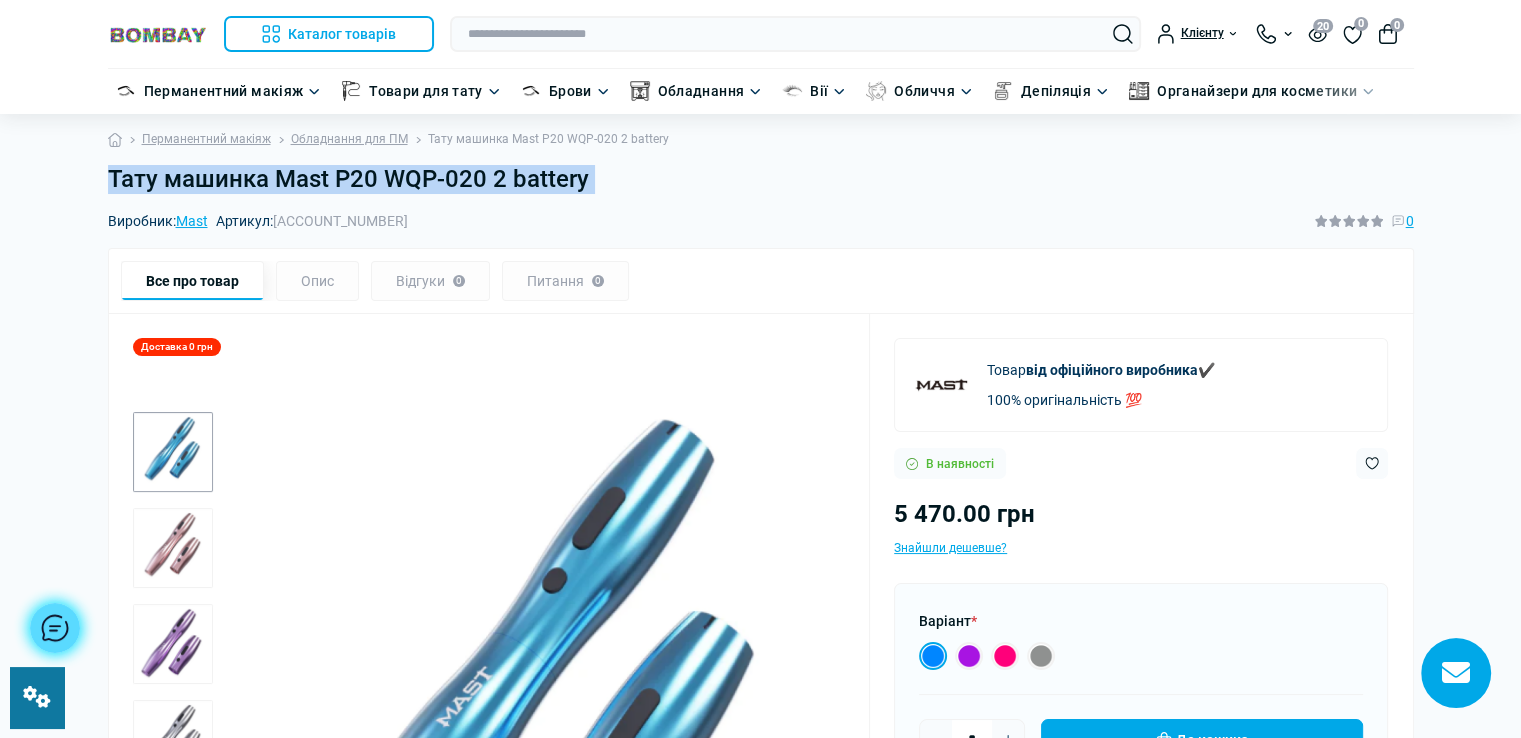 click on "Тату машинка Mast P20 WQP-020 2 battery" at bounding box center (761, 179) 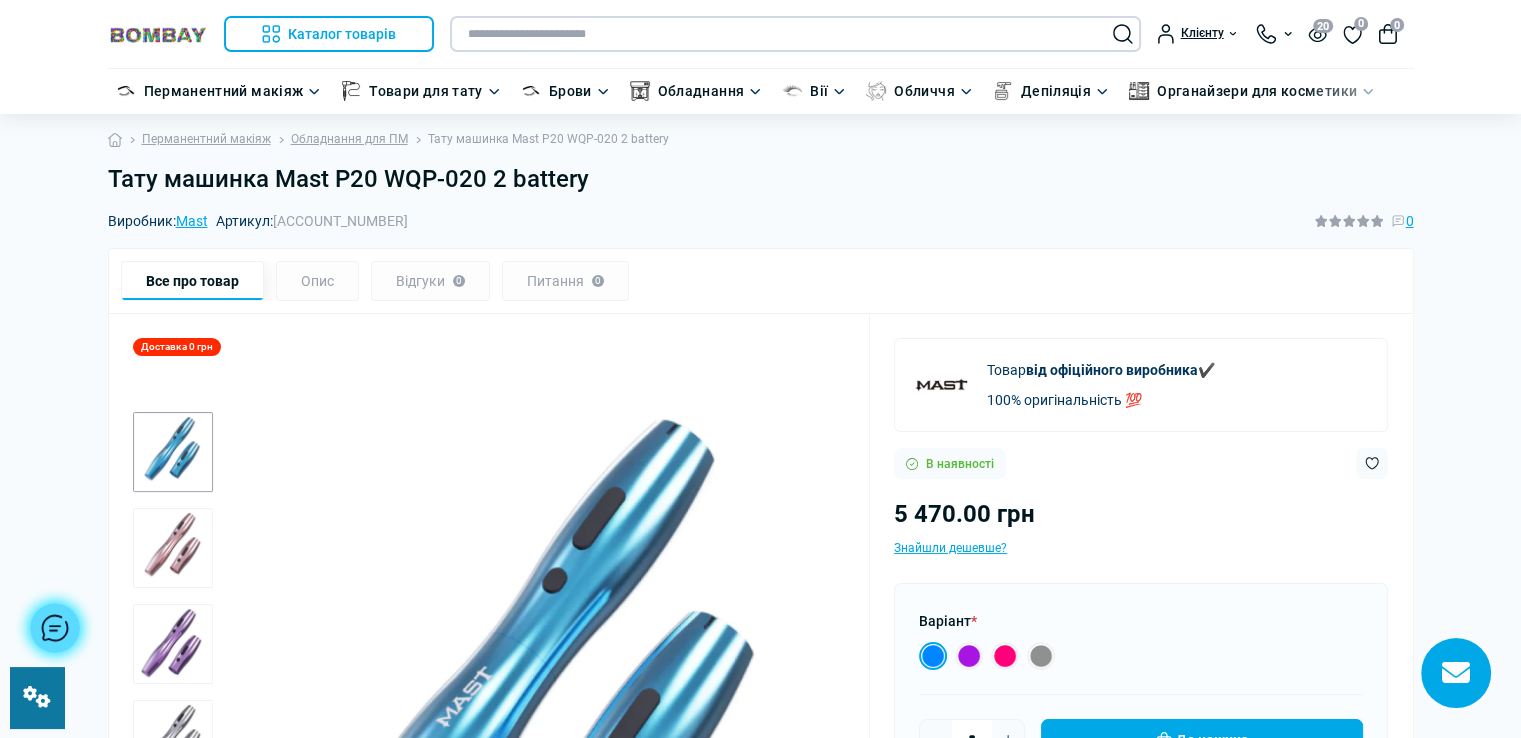 click at bounding box center [795, 34] 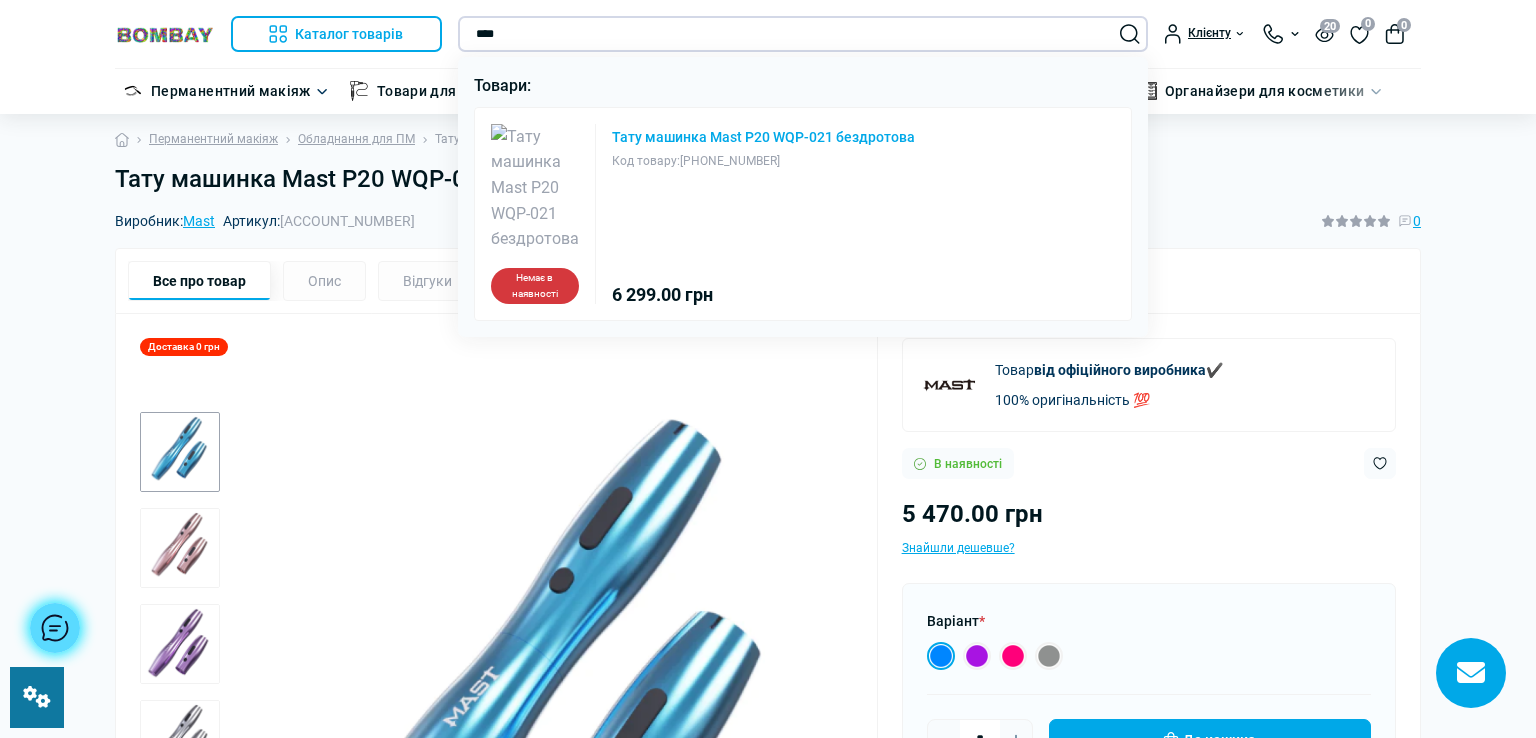 type on "****" 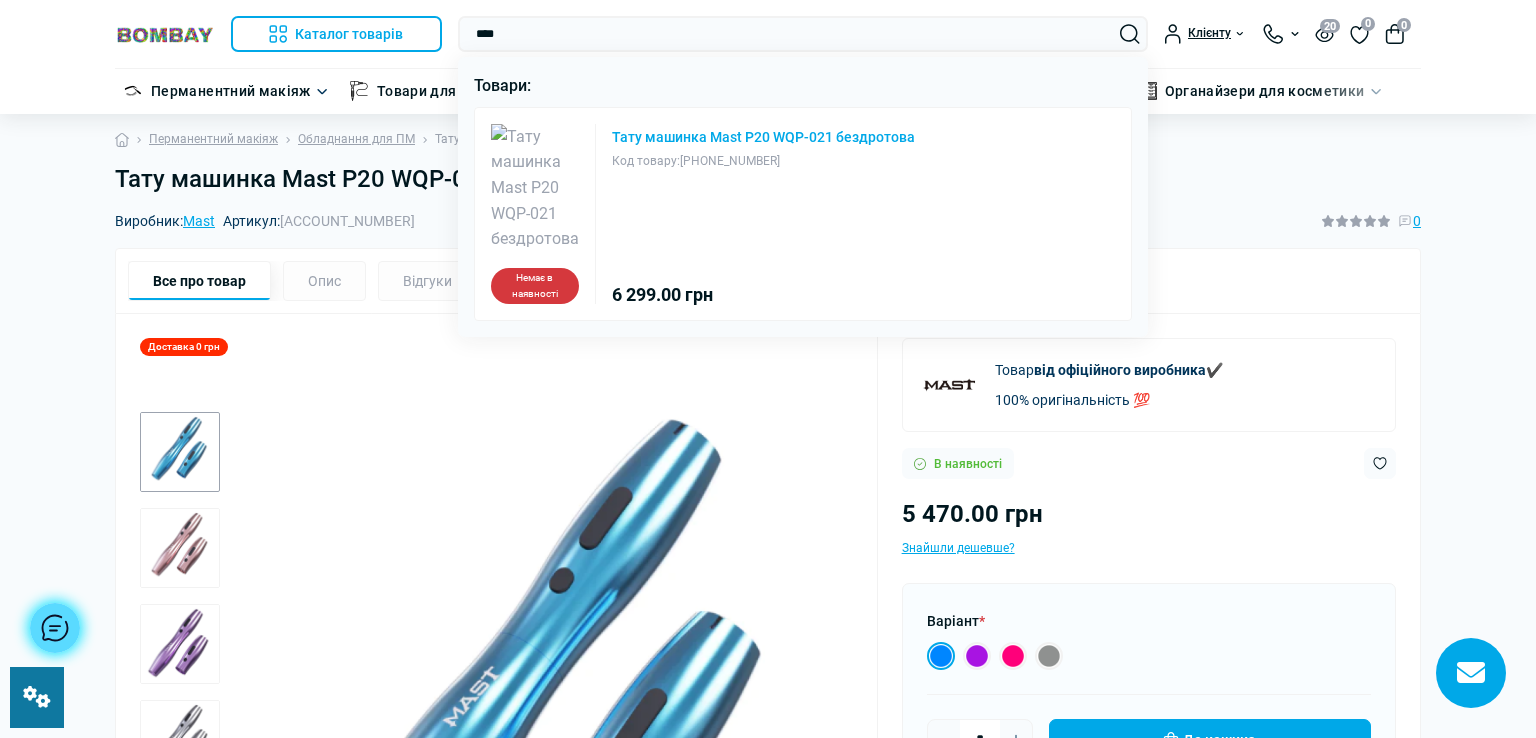 click on "Тату машинка Mast P20 WQP-021 бездротова" at bounding box center [763, 137] 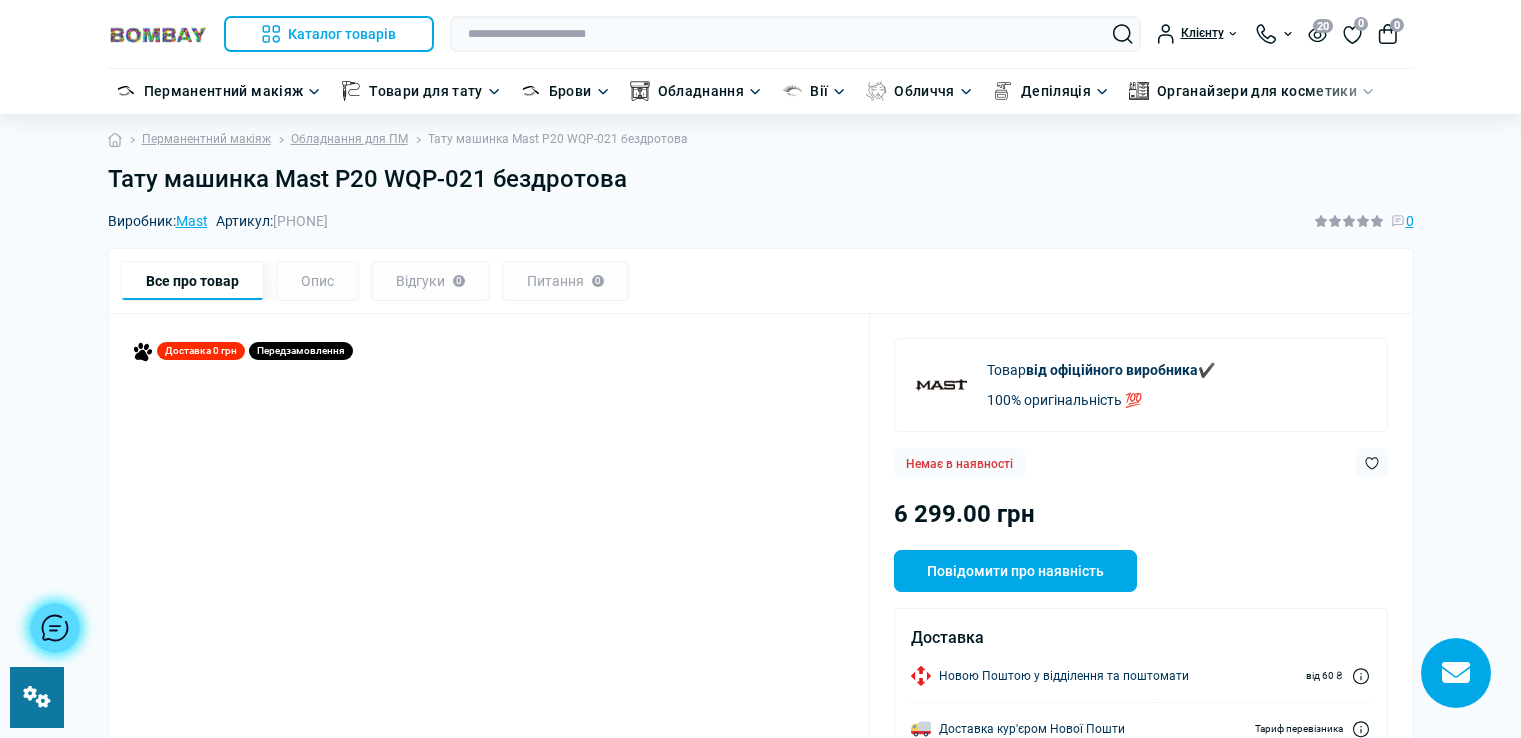 click at bounding box center (37, 697) 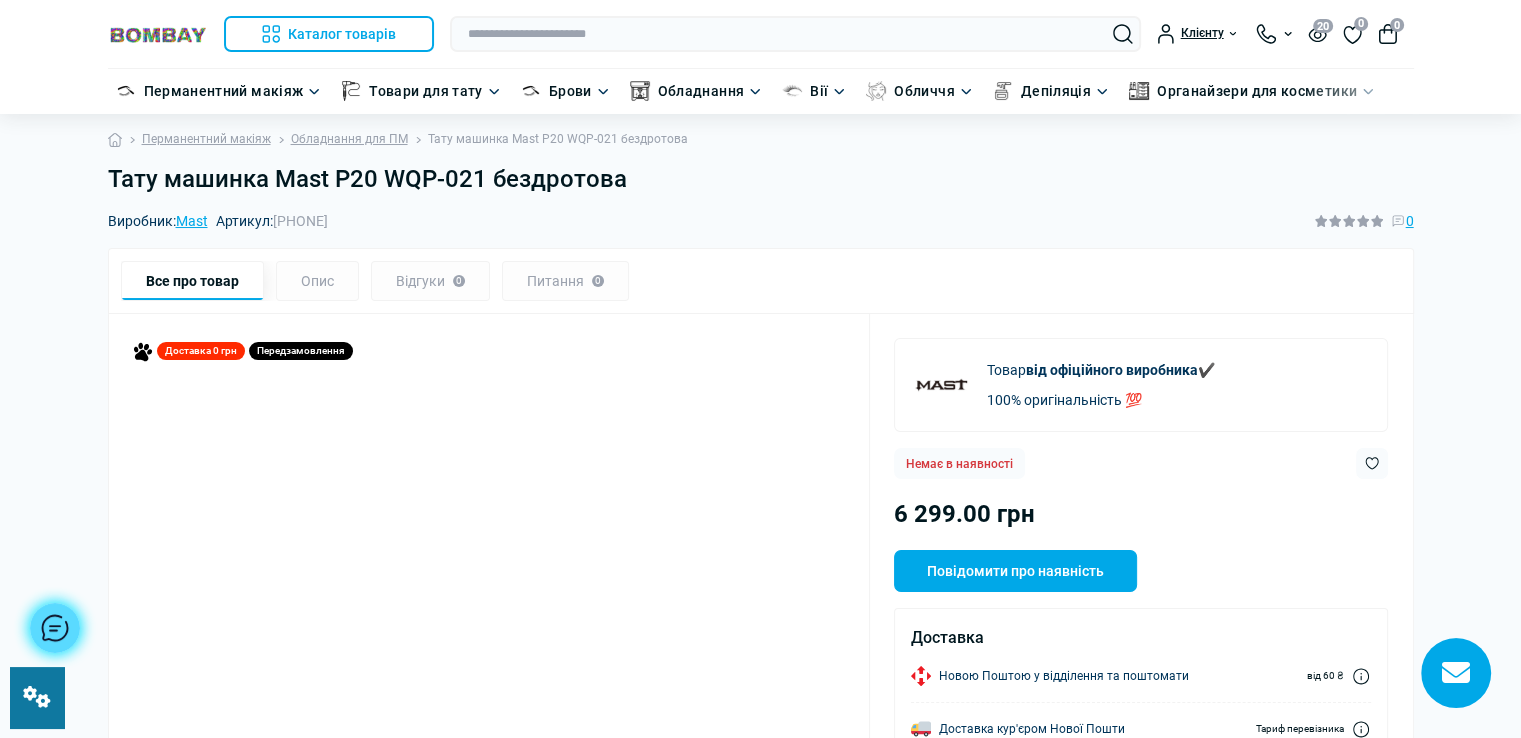 scroll, scrollTop: 0, scrollLeft: 0, axis: both 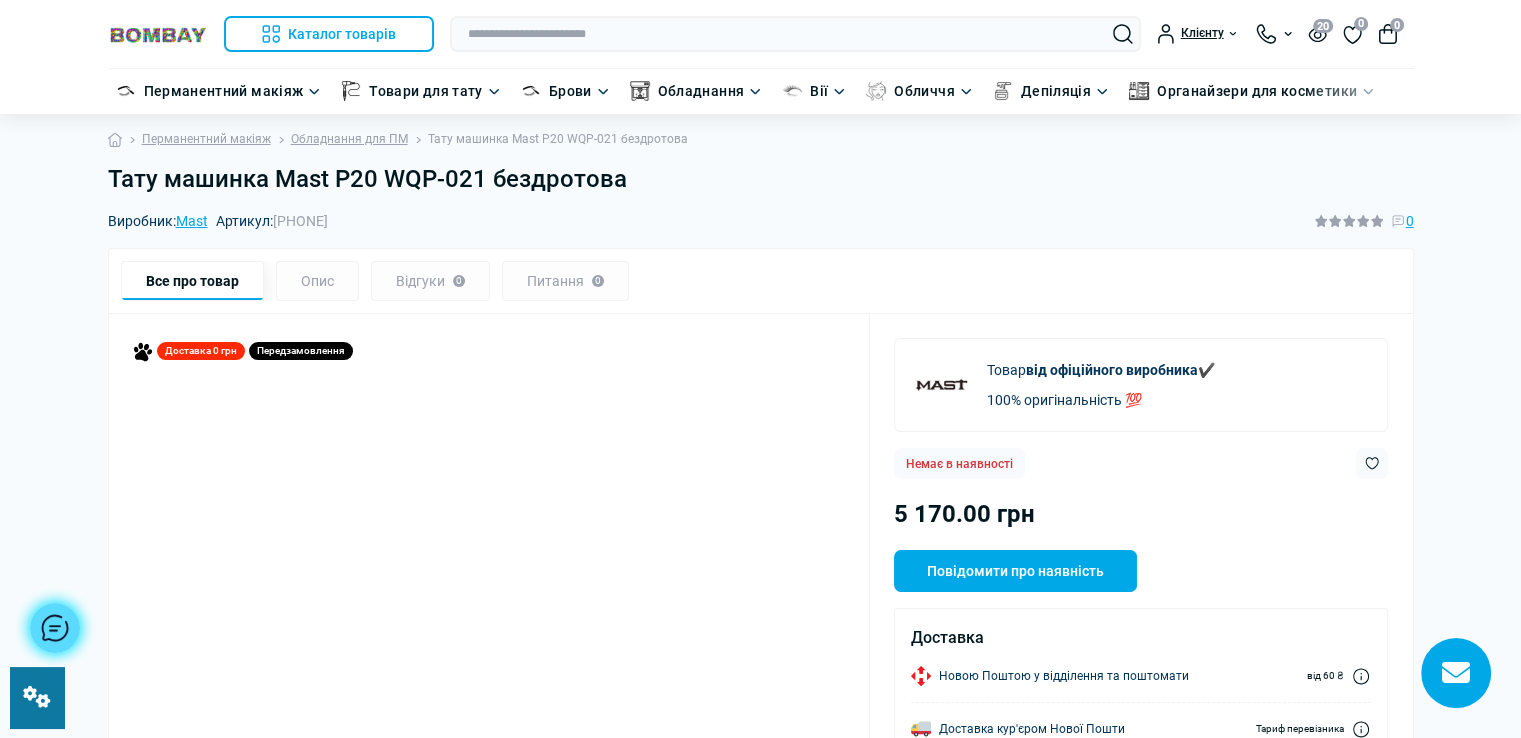 click on "Тату машинка Mast P20 WQP-021 бездротова" at bounding box center (761, 179) 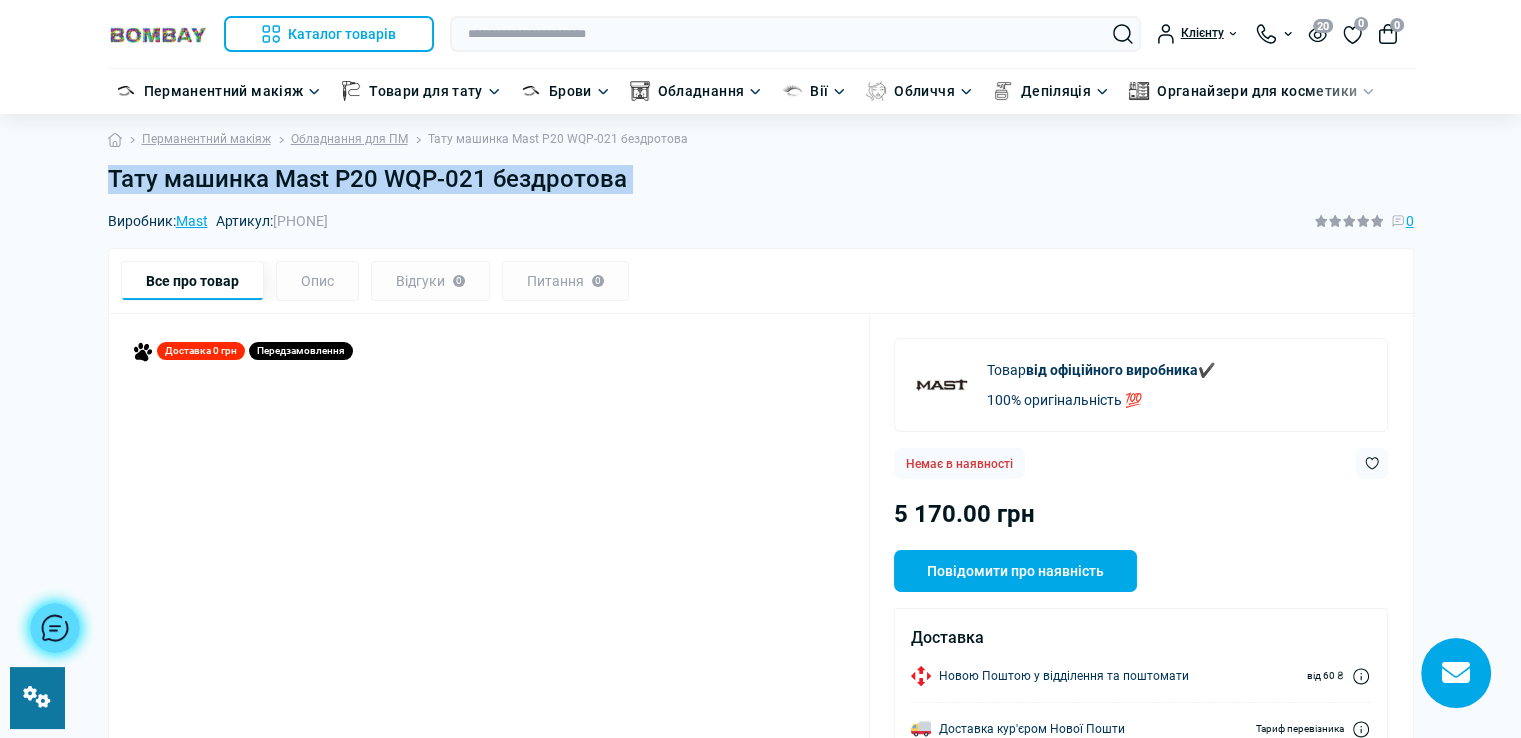 click on "Тату машинка Mast P20 WQP-021 бездротова" at bounding box center (761, 179) 